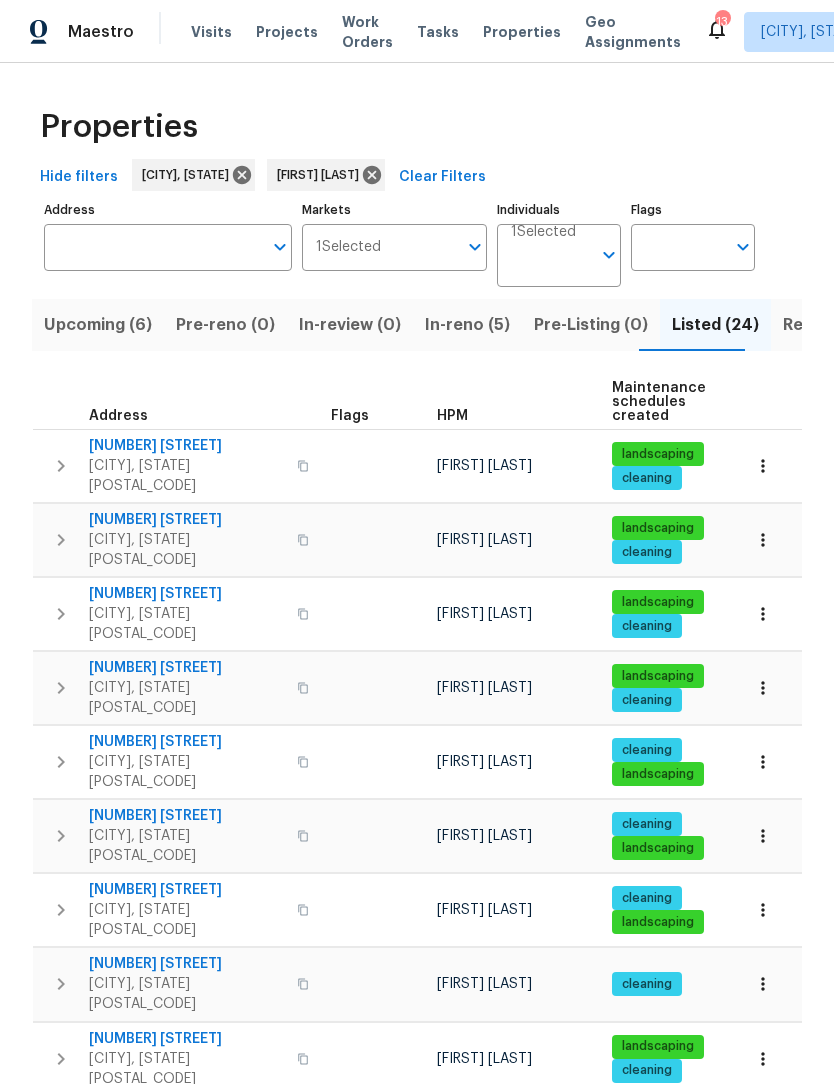 scroll, scrollTop: 0, scrollLeft: 0, axis: both 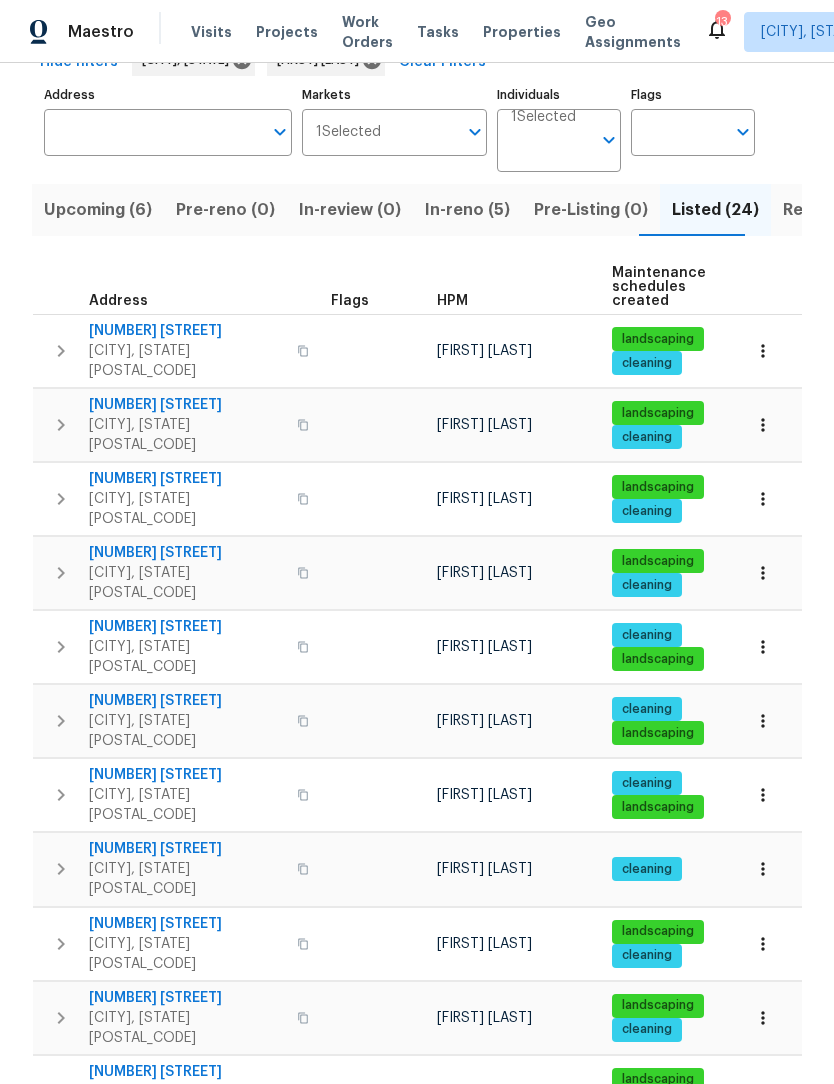 click 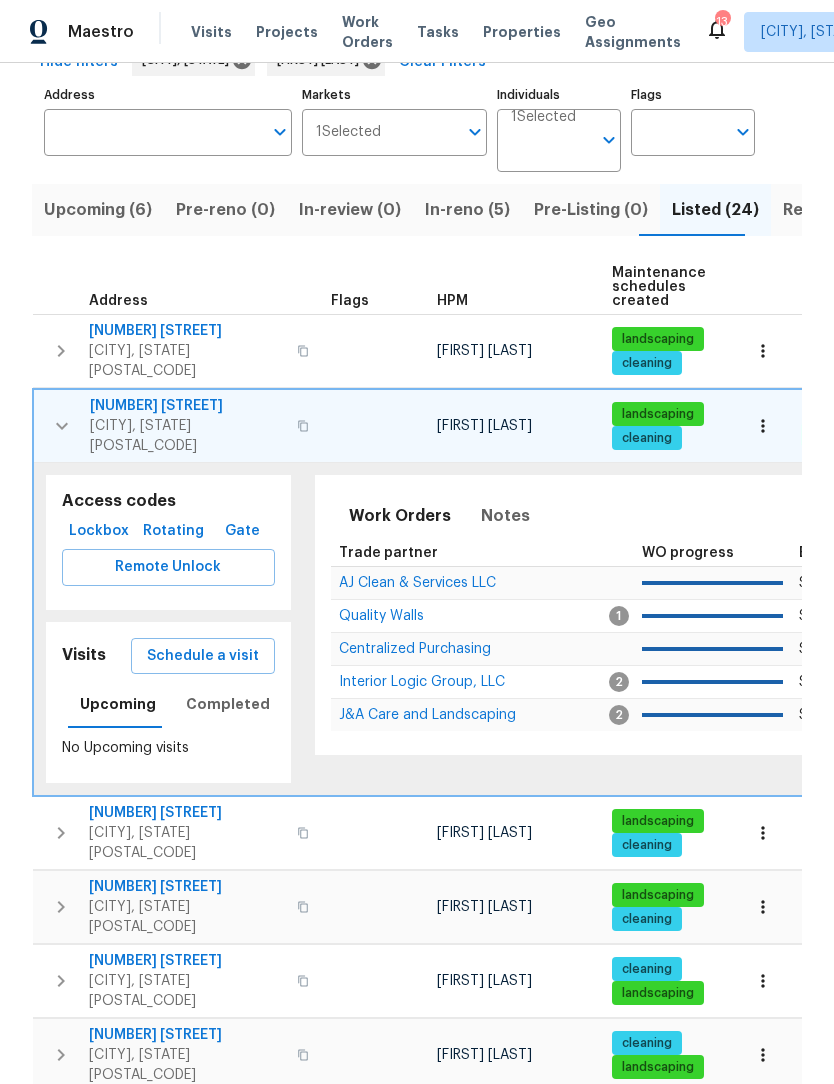 click on "Lockbox" at bounding box center [99, 531] 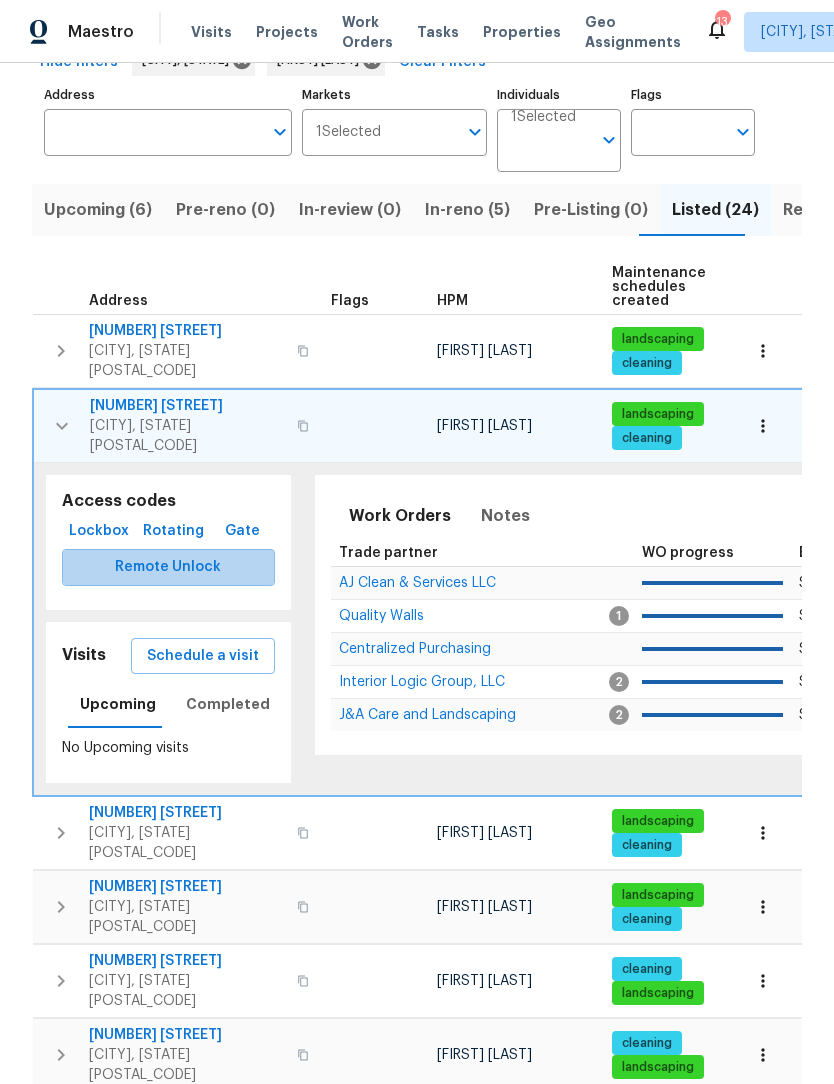 click on "Remote Unlock" at bounding box center [168, 567] 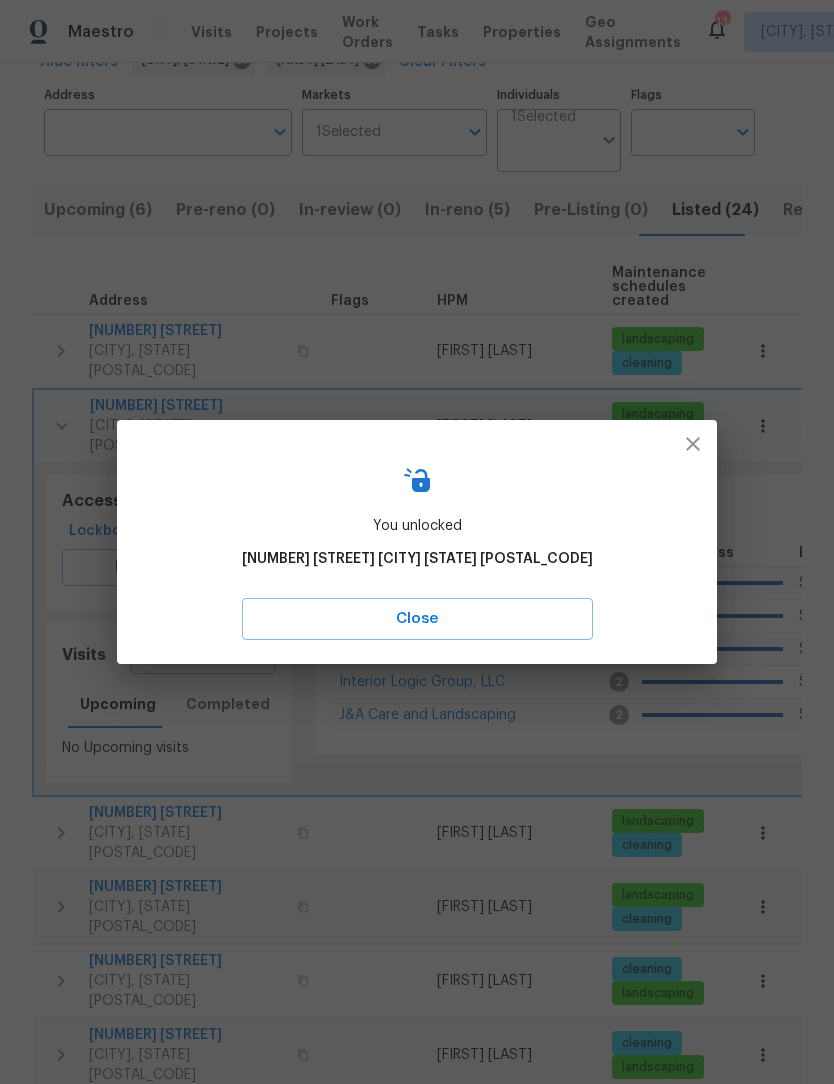 click on "Close" at bounding box center [417, 619] 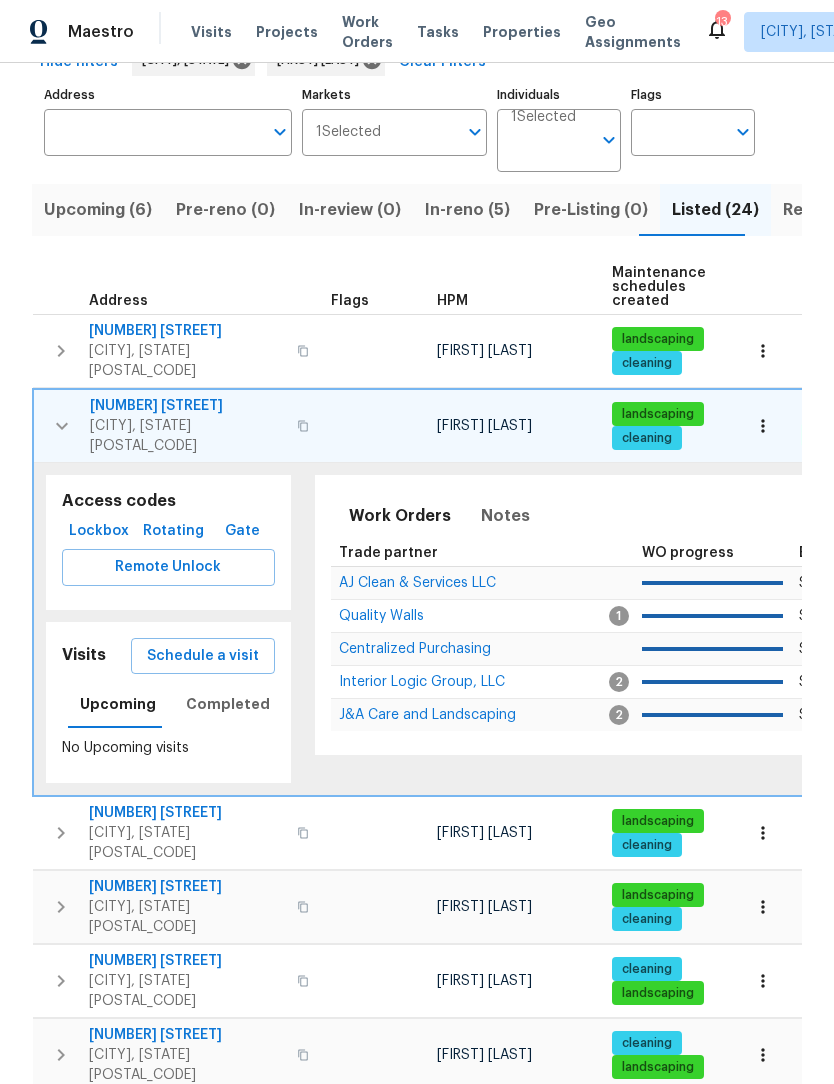 click on "1525 Fiddlers Knoll Dr" at bounding box center [187, 406] 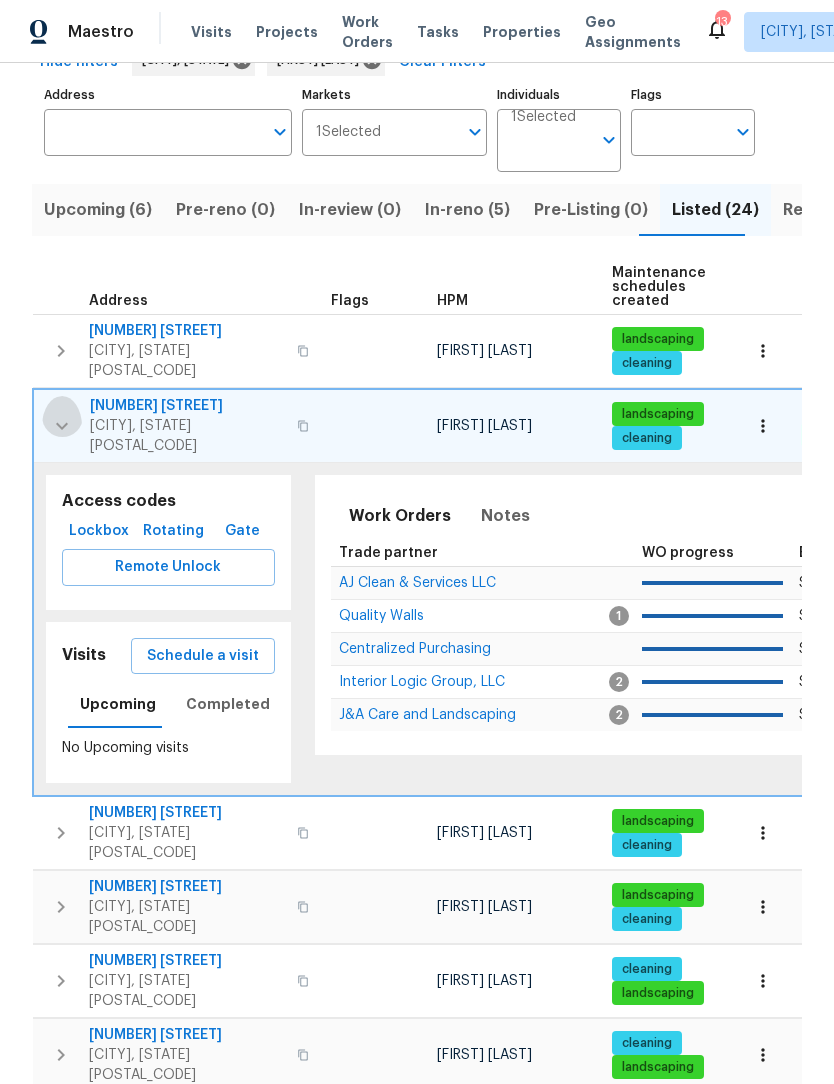 click 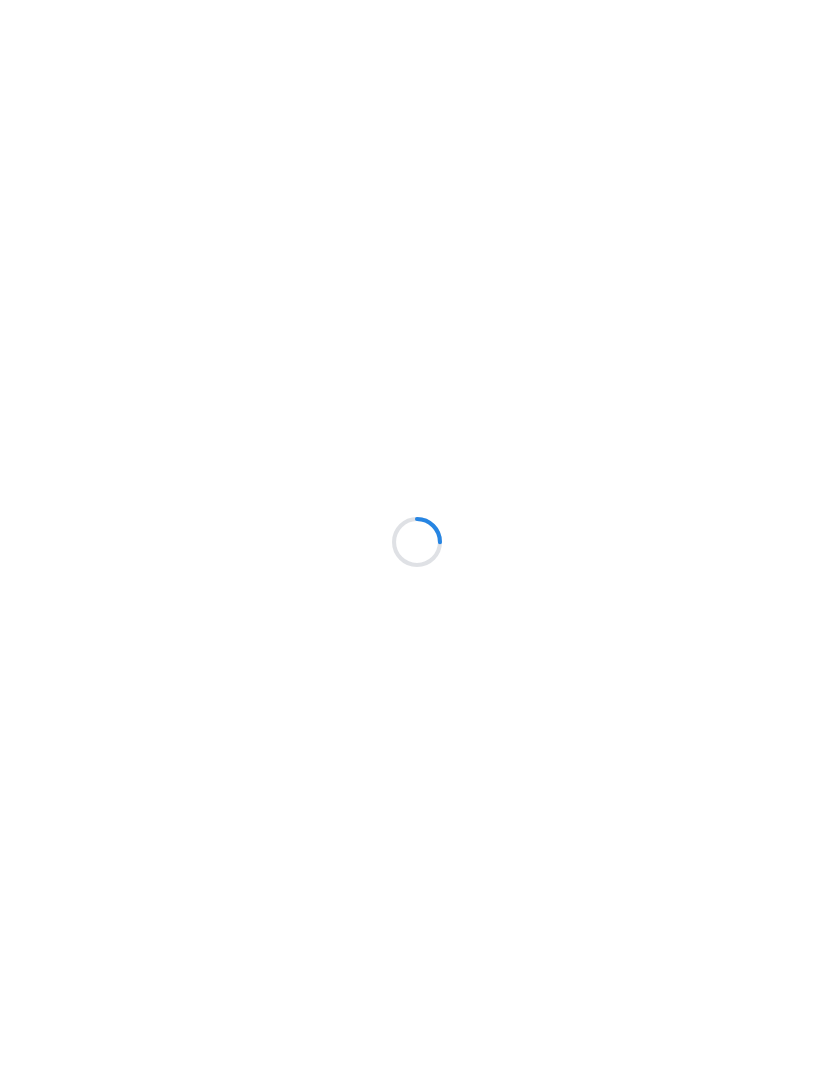 scroll, scrollTop: 0, scrollLeft: 0, axis: both 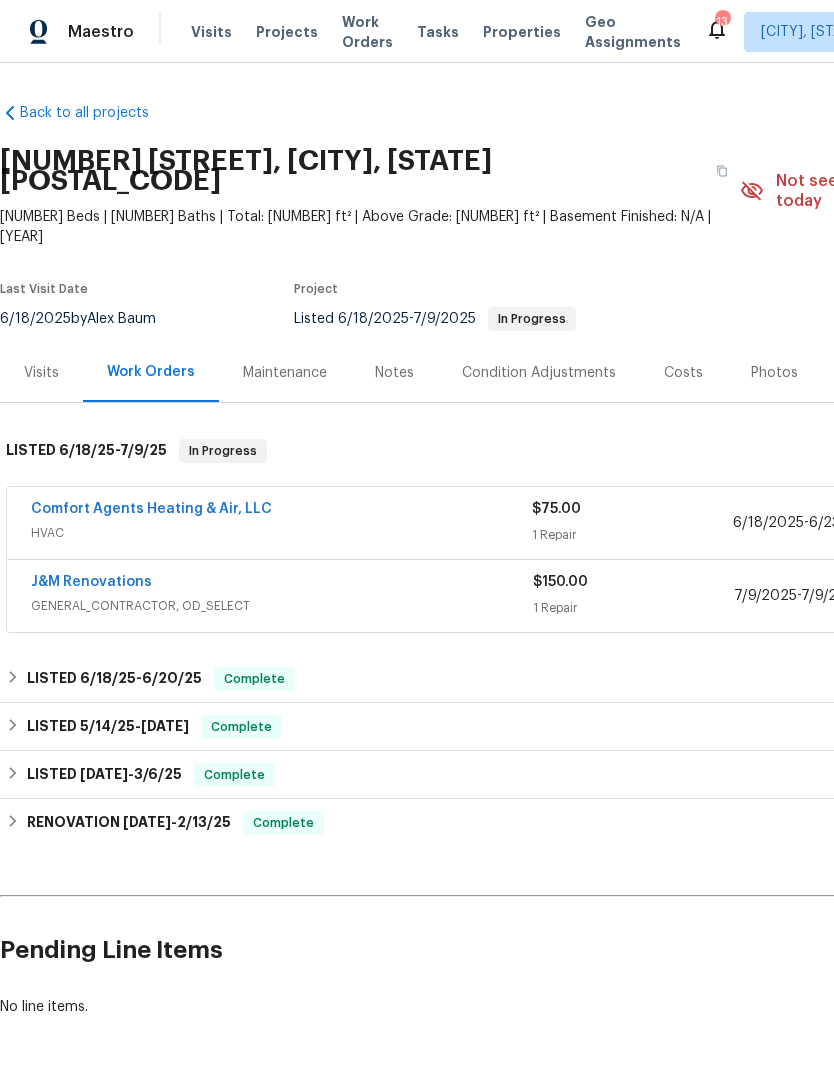 click on "Comfort Agents Heating & Air, LLC" at bounding box center (151, 509) 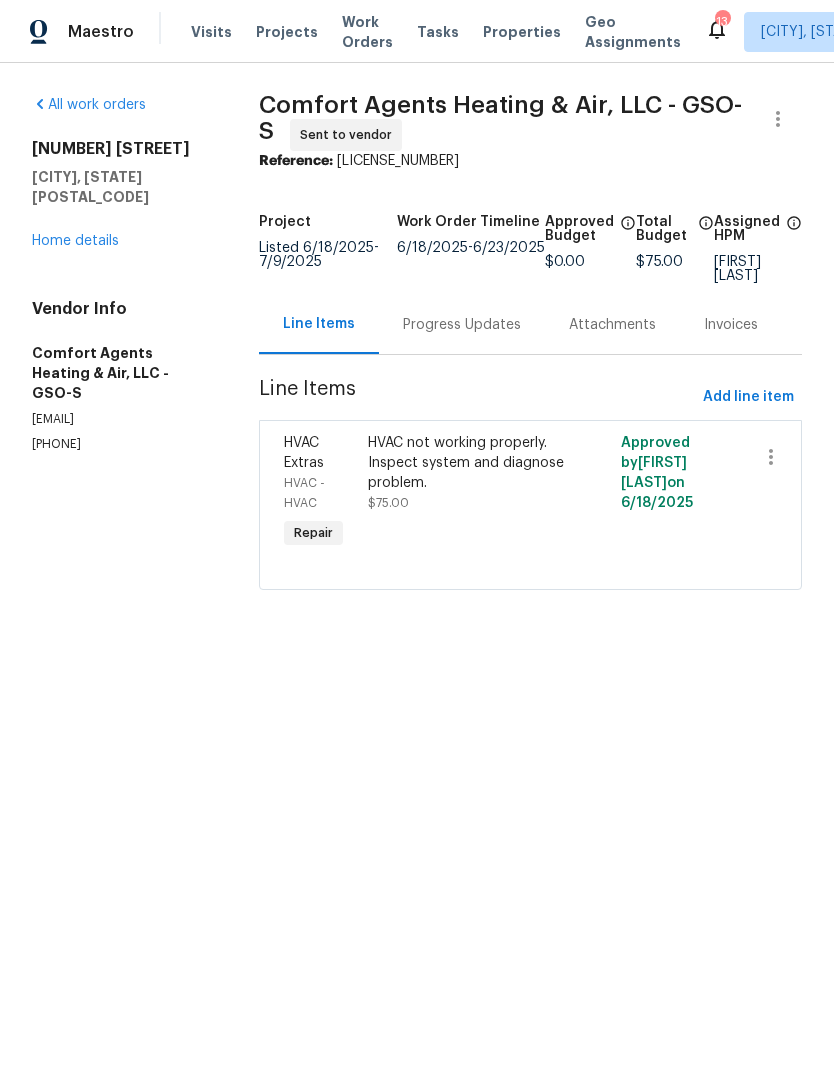 click on "Progress Updates" at bounding box center (462, 324) 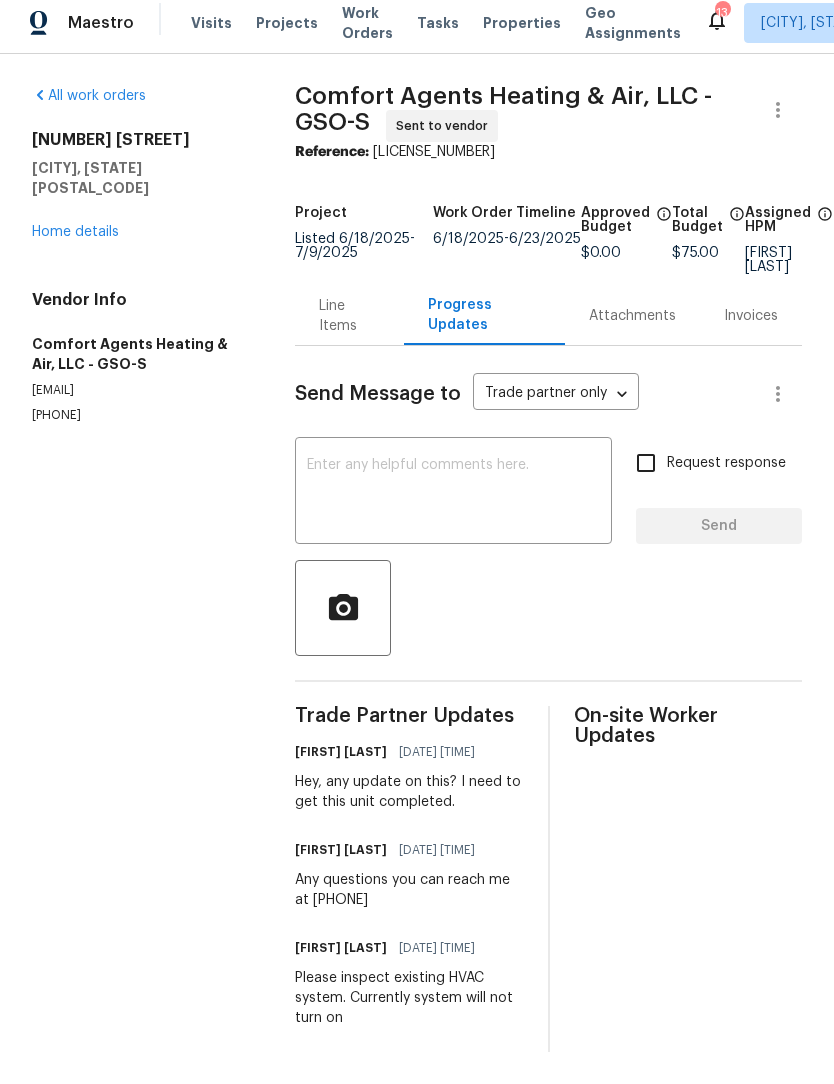 scroll, scrollTop: 0, scrollLeft: 0, axis: both 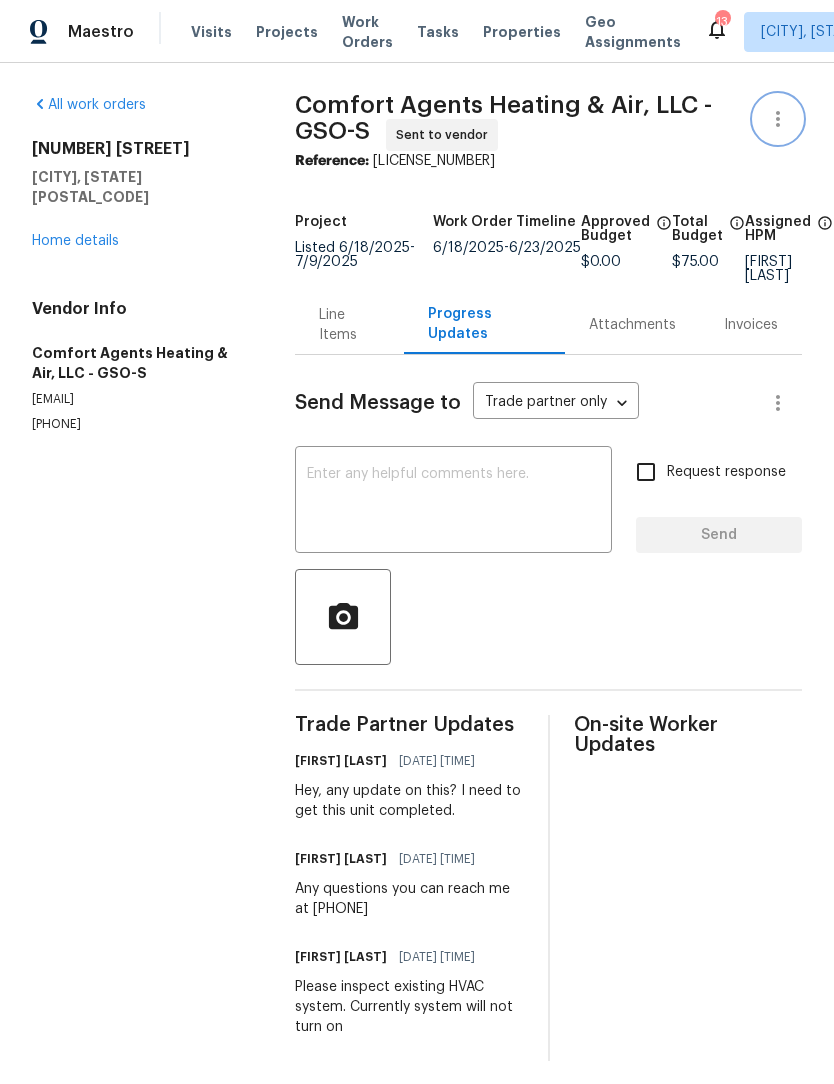click 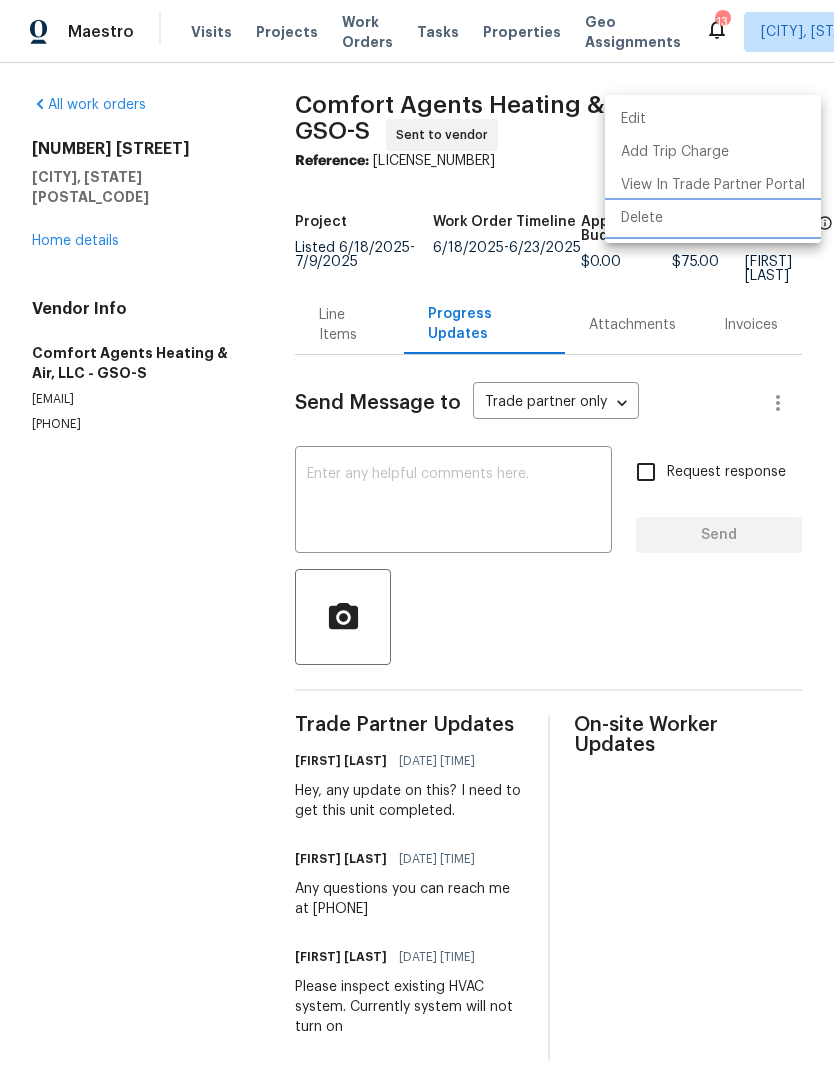 click on "Delete" at bounding box center (713, 218) 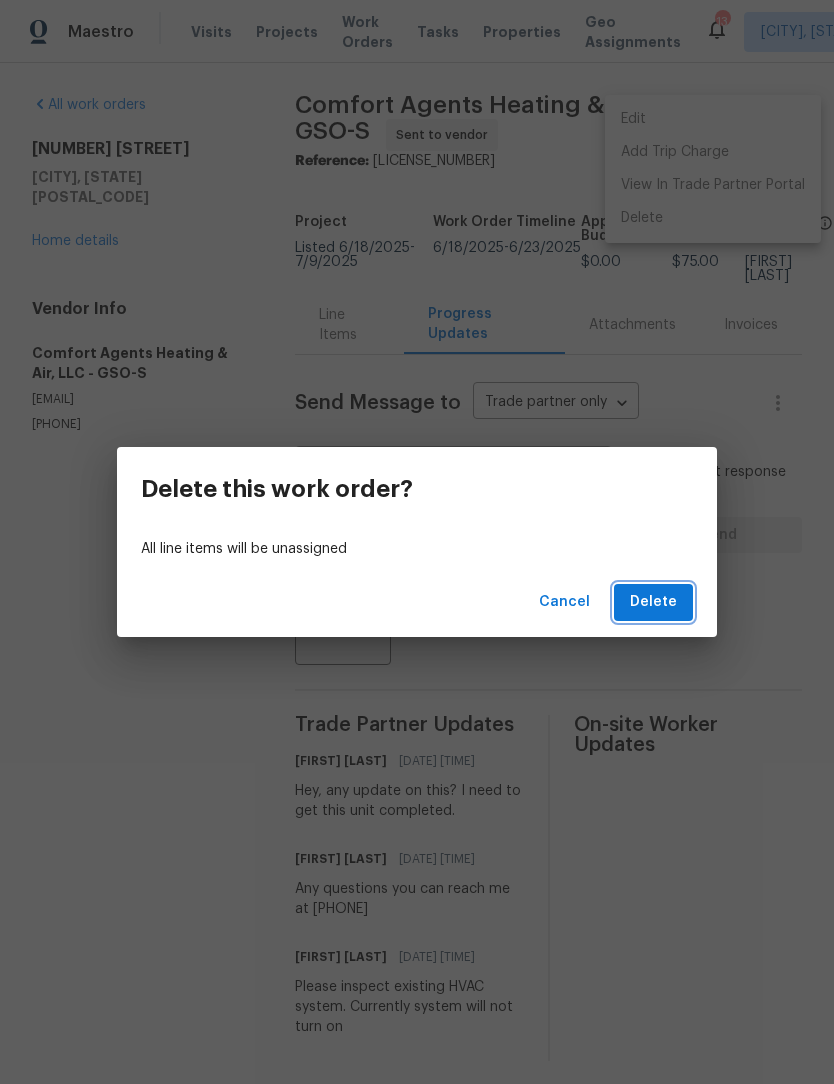 click on "Delete" at bounding box center [653, 602] 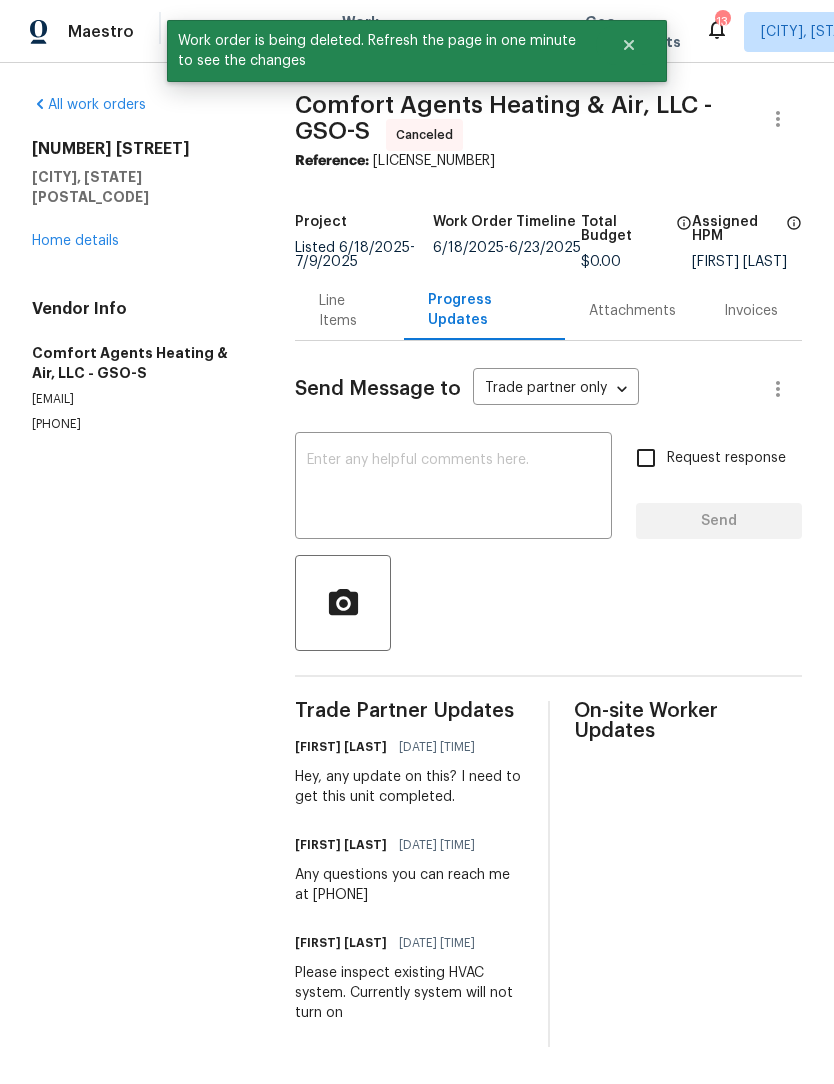 click on "Home details" at bounding box center [75, 241] 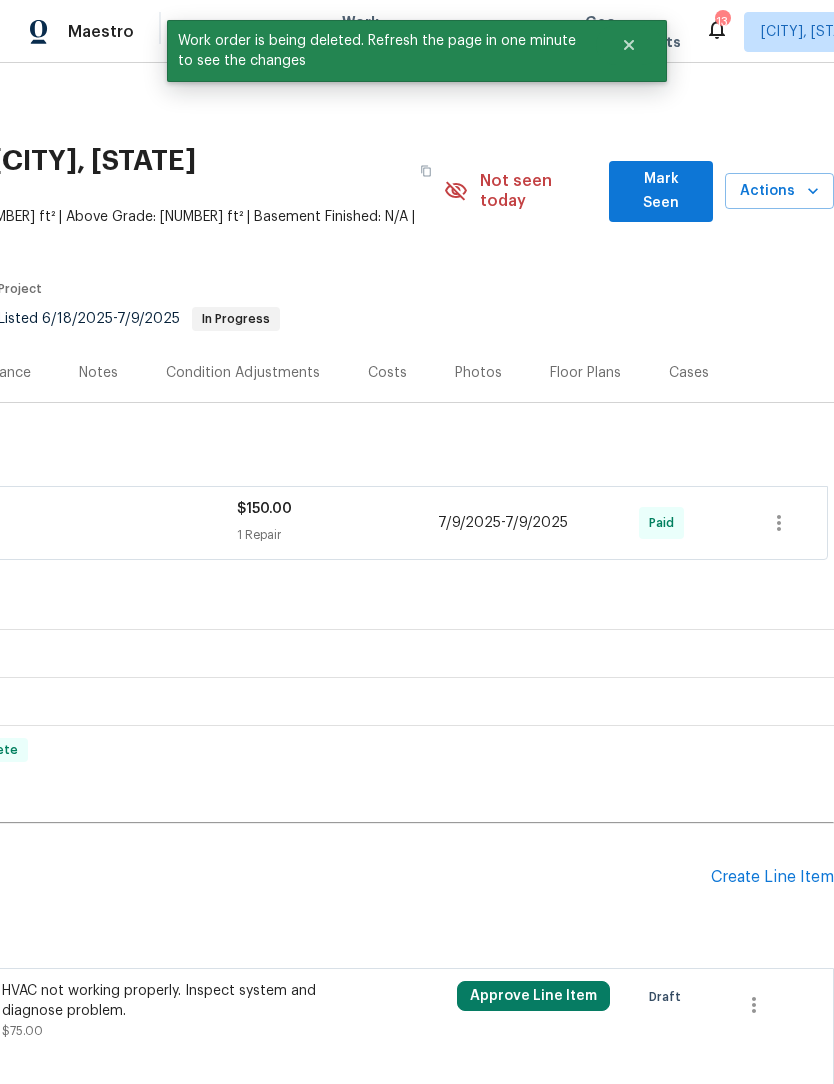 scroll, scrollTop: 0, scrollLeft: 296, axis: horizontal 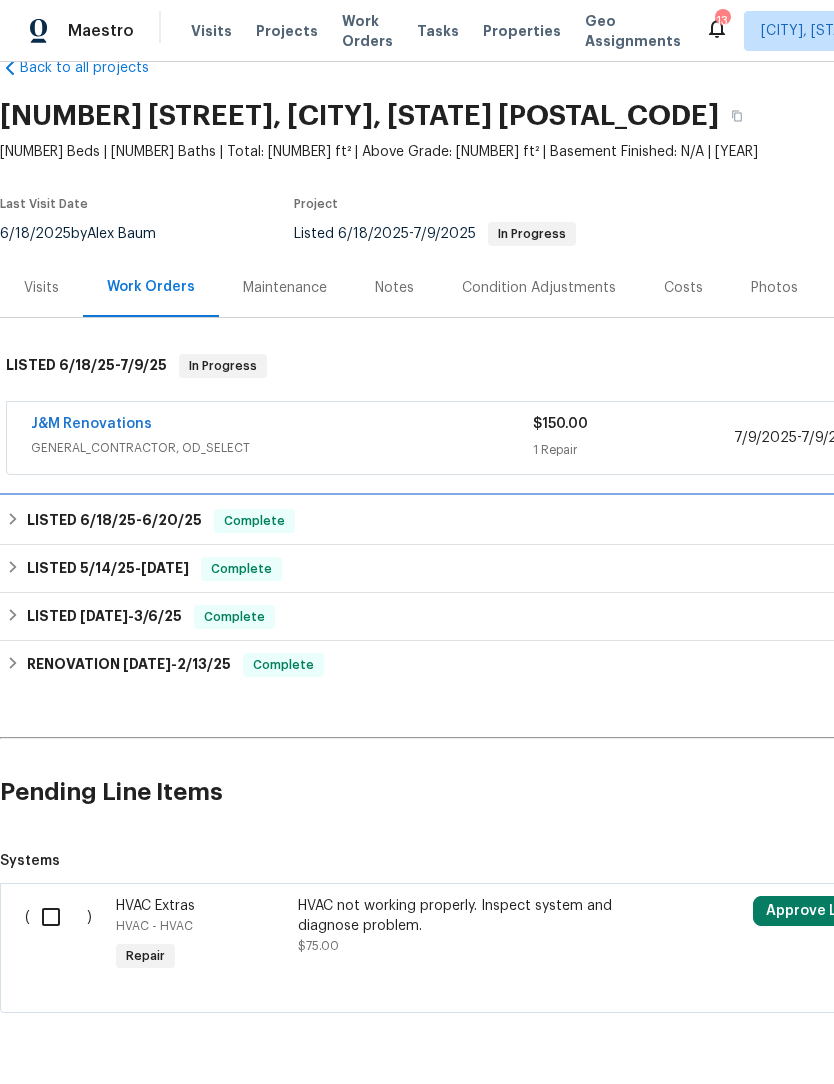 click on "LISTED   6/18/25  -  6/20/25" at bounding box center [114, 522] 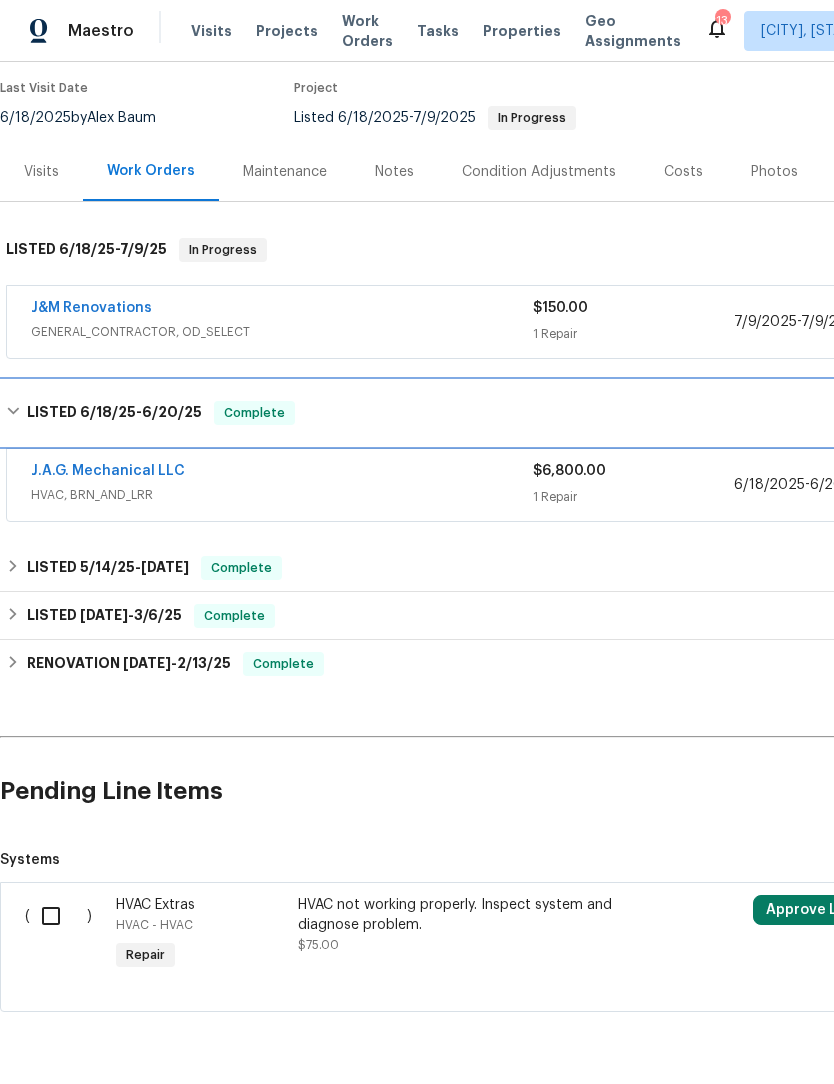 scroll, scrollTop: 159, scrollLeft: 0, axis: vertical 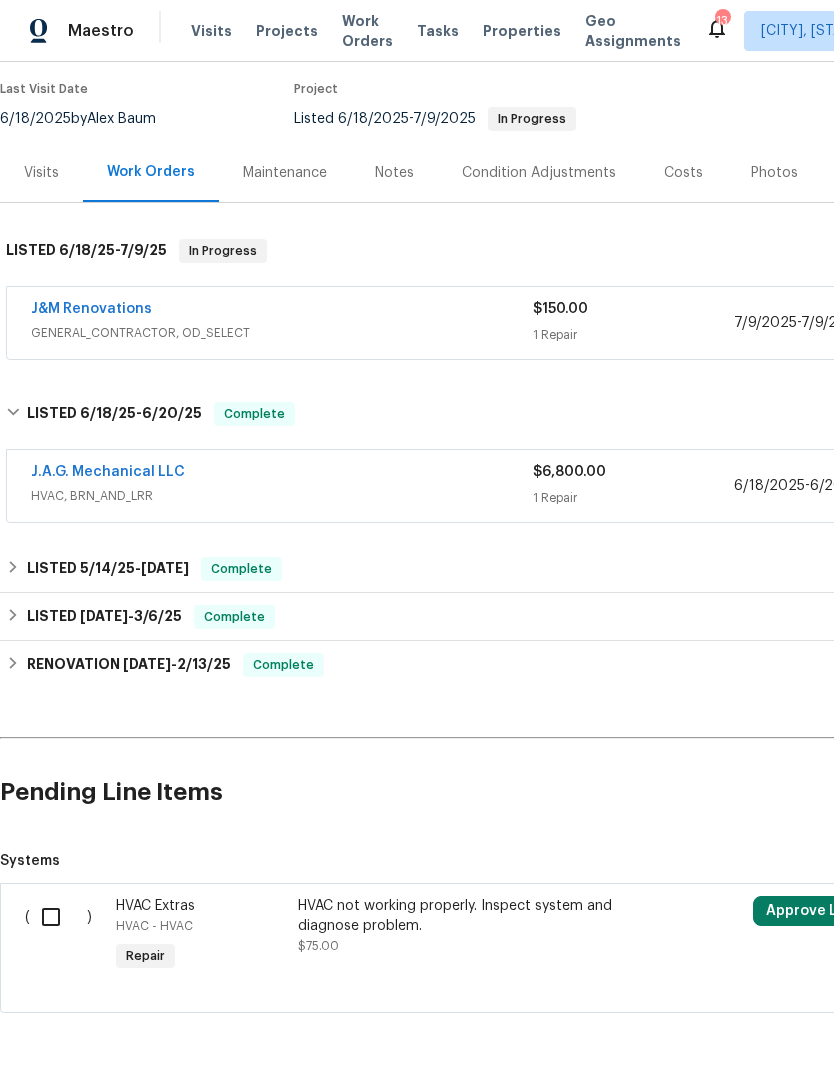 click at bounding box center (58, 918) 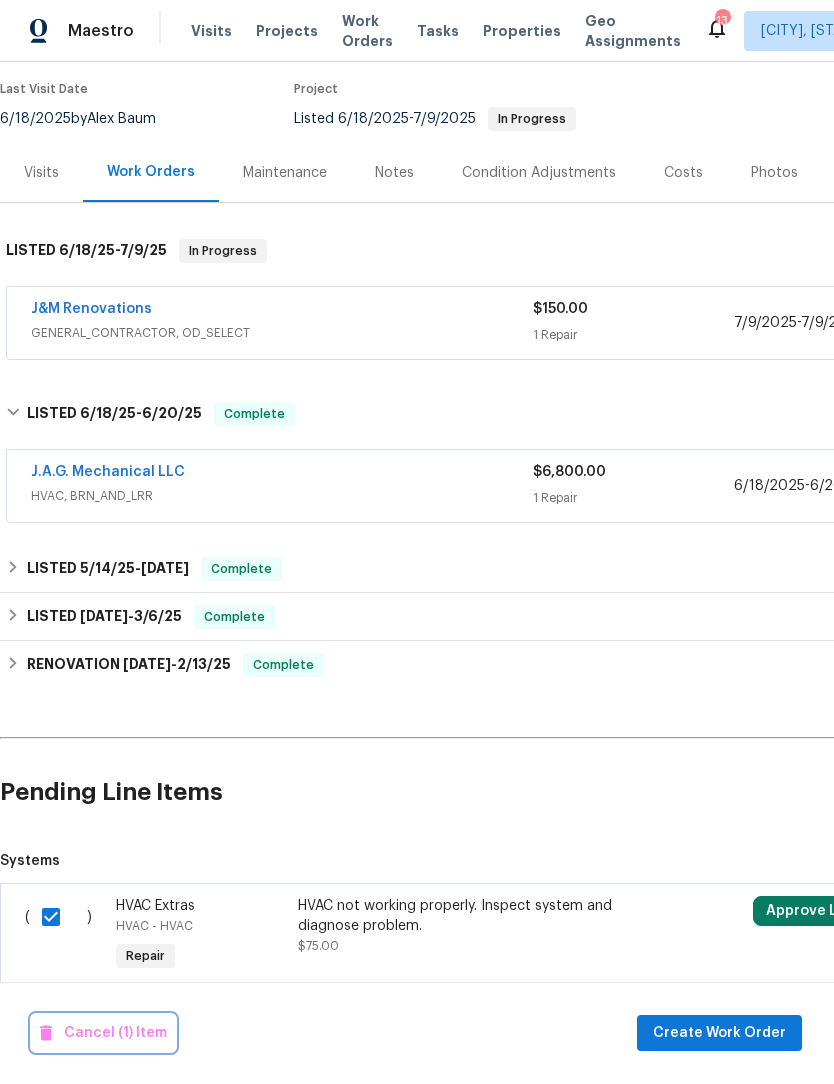 click on "Cancel (1) Item" at bounding box center [103, 1034] 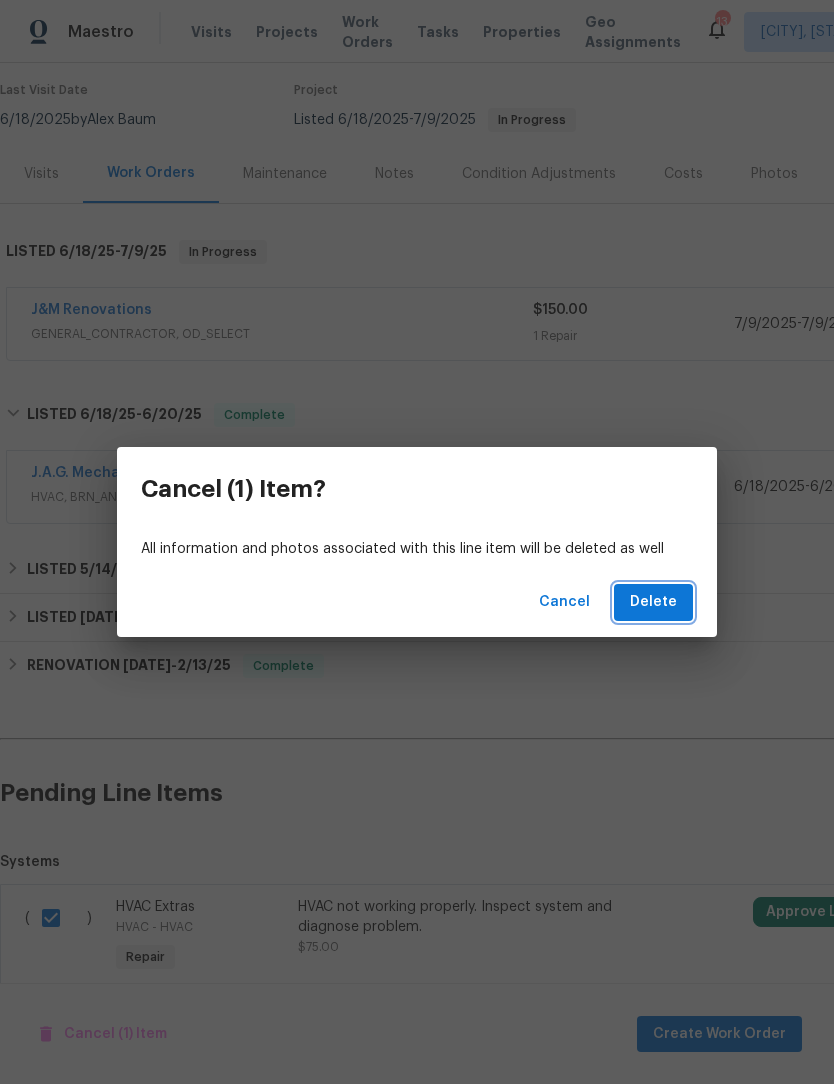 click on "Delete" at bounding box center [653, 602] 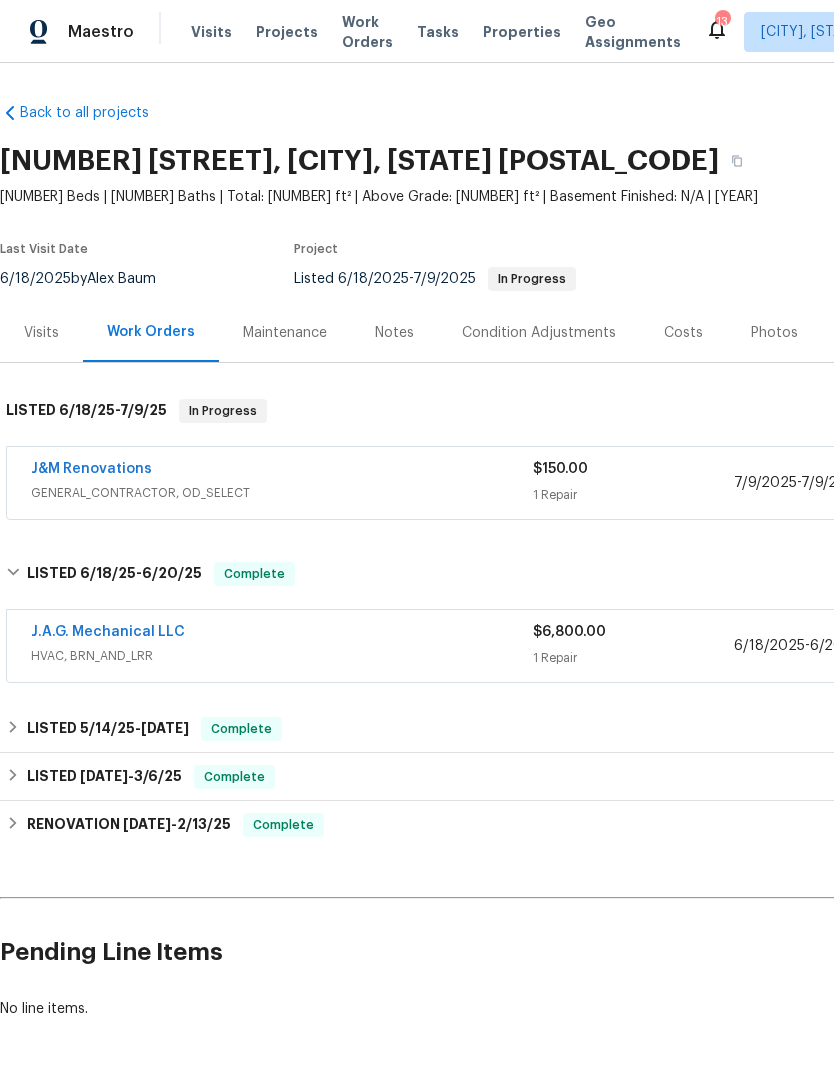 scroll, scrollTop: 0, scrollLeft: 0, axis: both 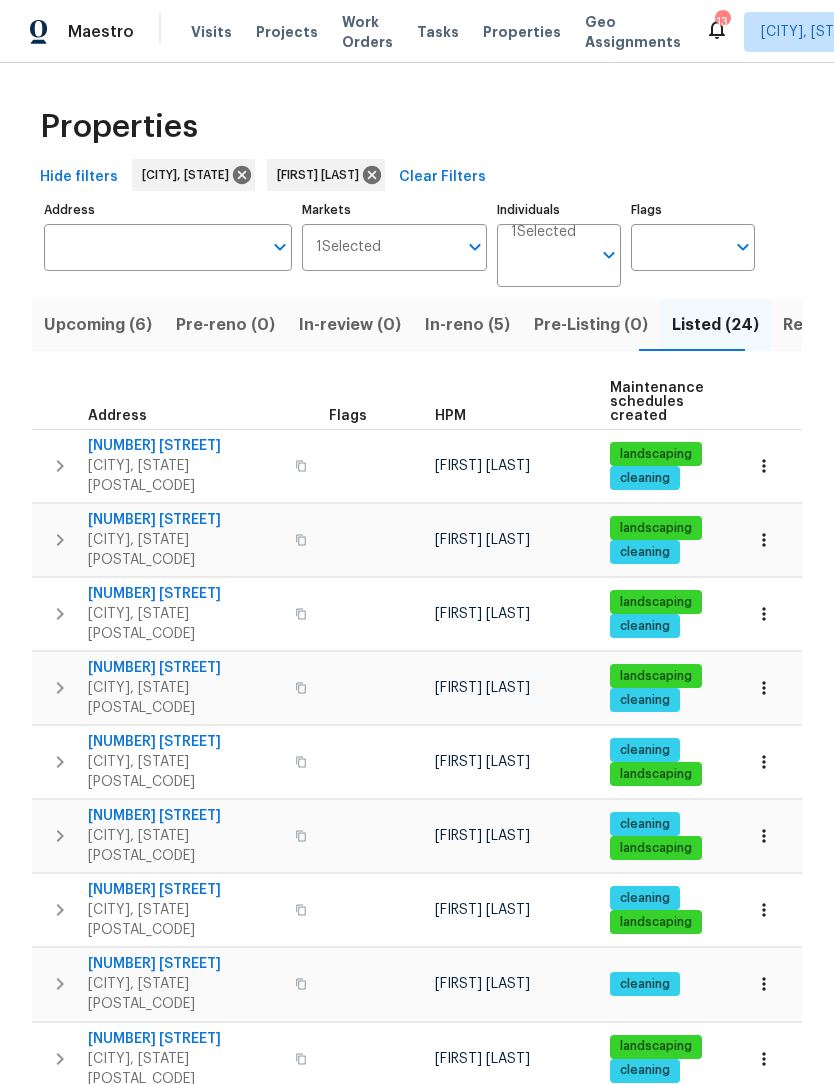 click on "In-reno (5)" at bounding box center [467, 325] 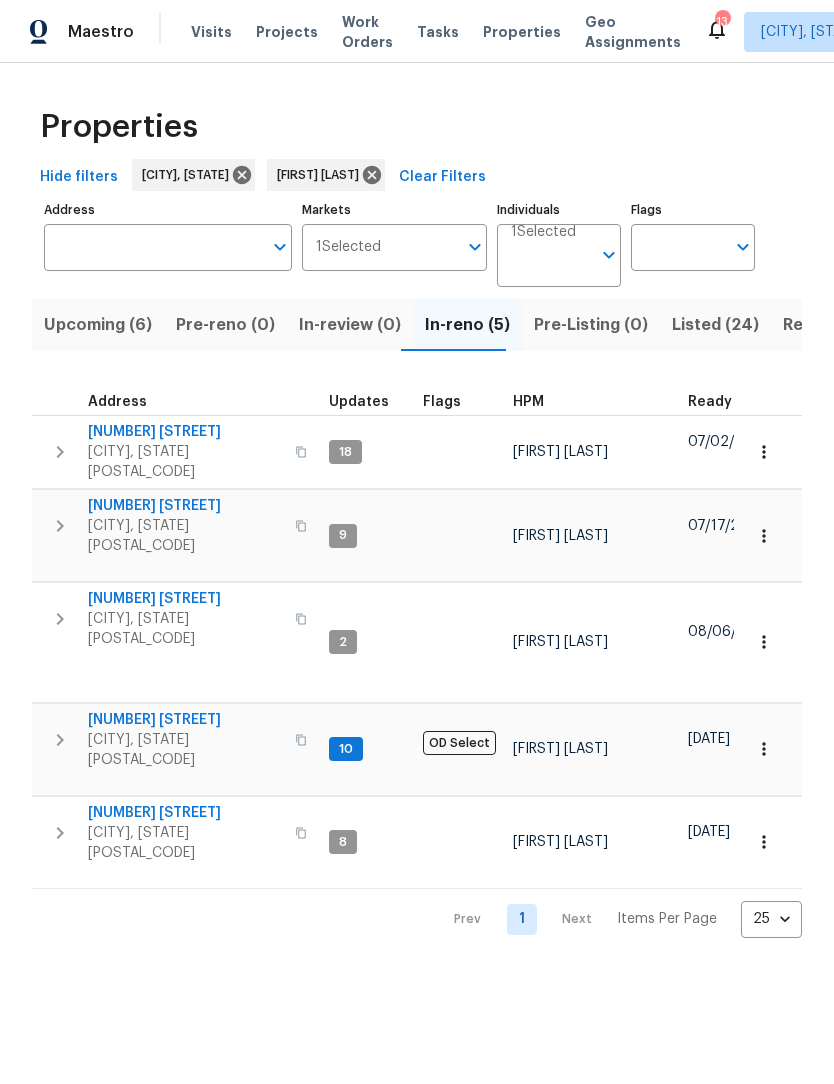 click on "Listed (24)" at bounding box center (715, 325) 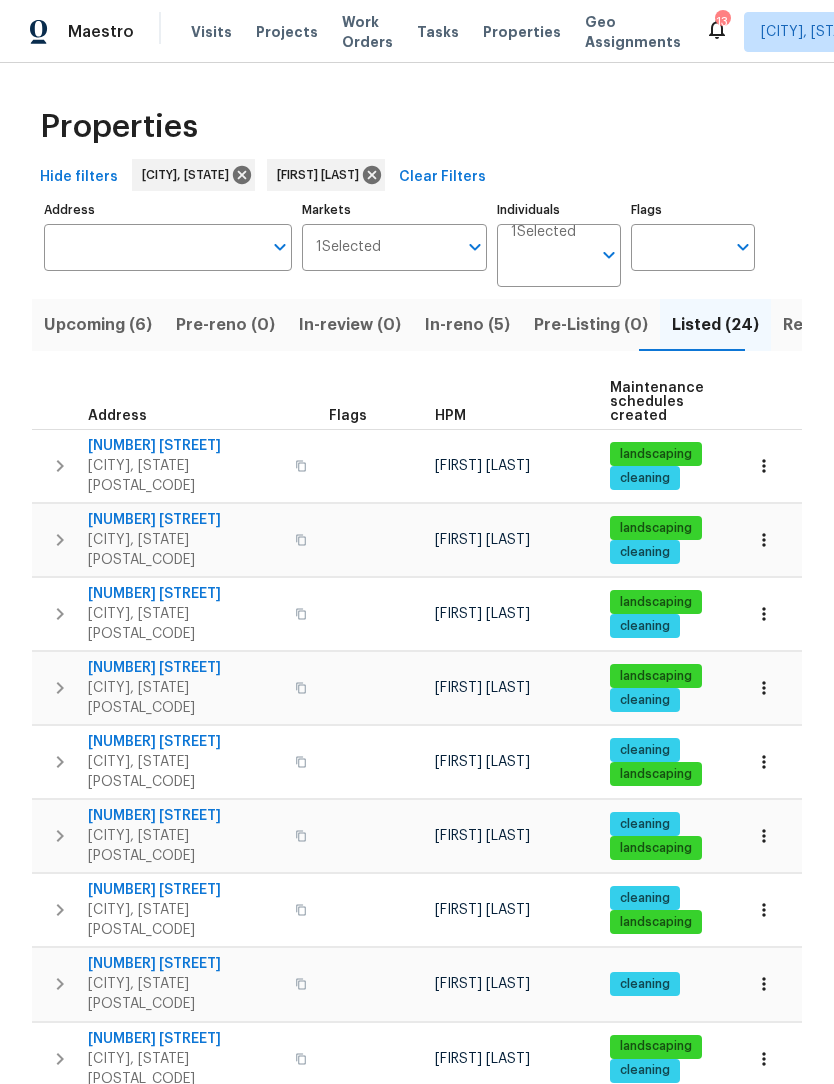scroll, scrollTop: 0, scrollLeft: 0, axis: both 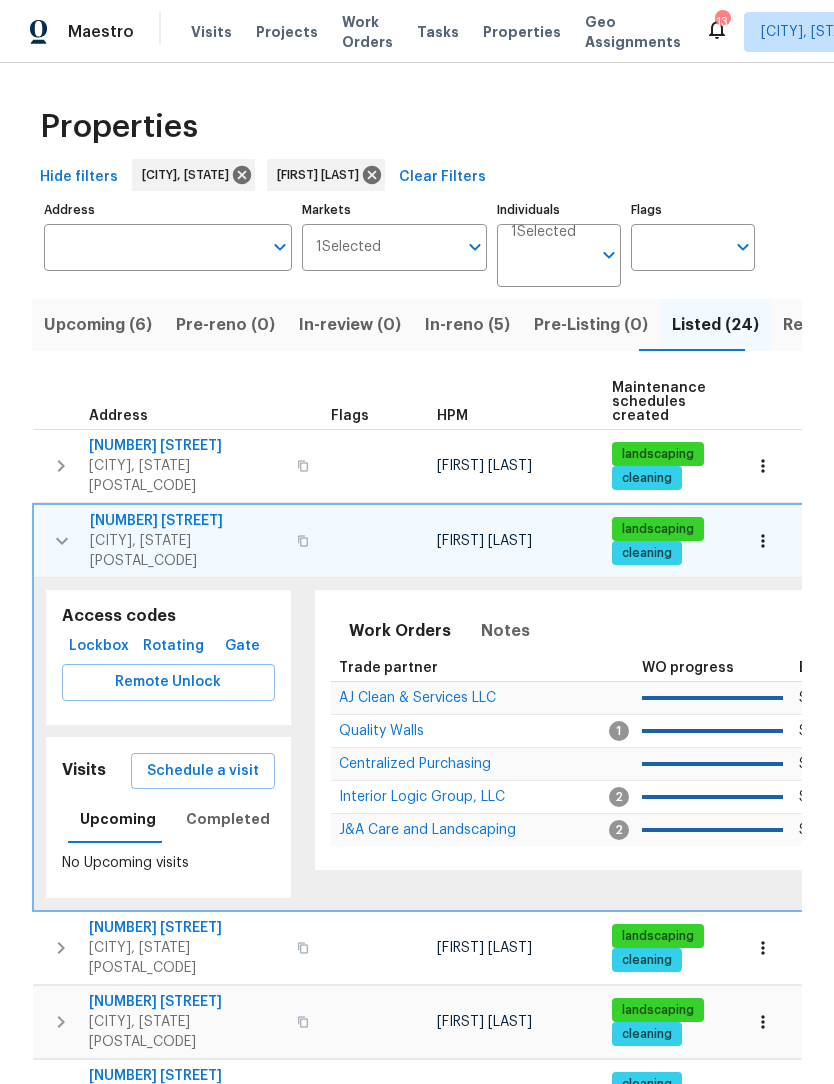 click on "1525 Fiddlers Knoll Dr" at bounding box center (187, 521) 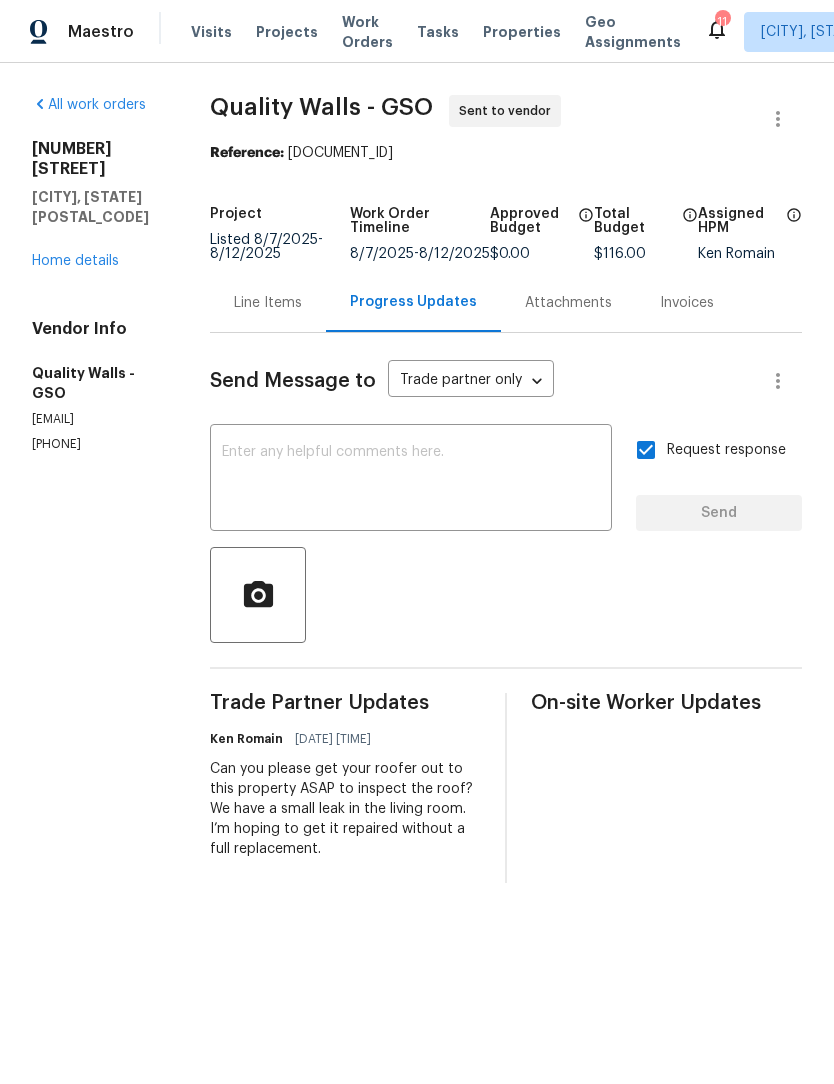scroll, scrollTop: 20, scrollLeft: 0, axis: vertical 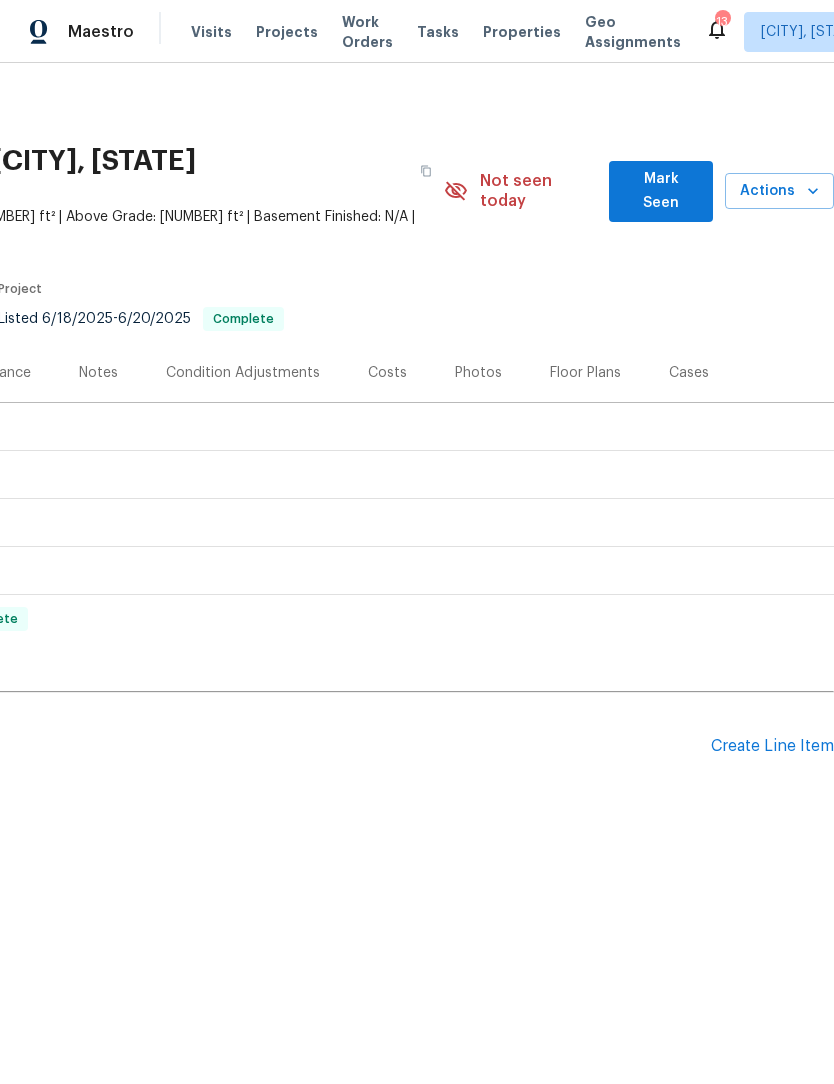 click on "Costs" at bounding box center (387, 373) 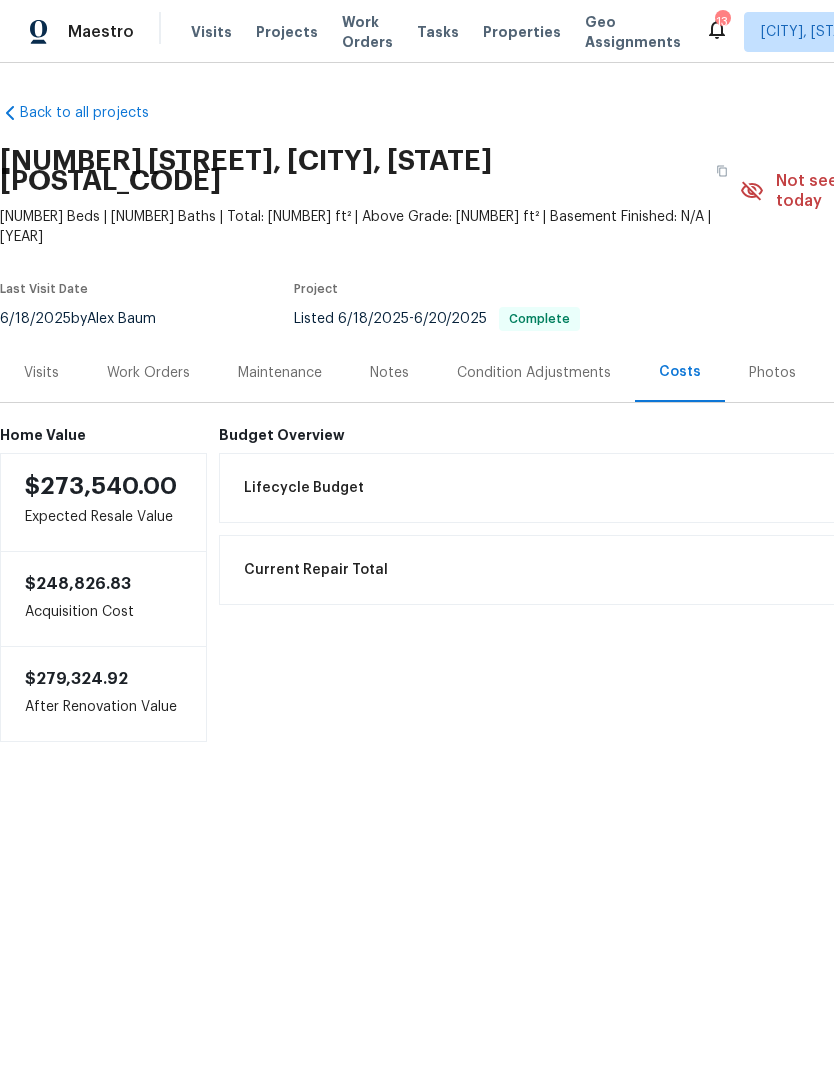 scroll, scrollTop: 0, scrollLeft: 0, axis: both 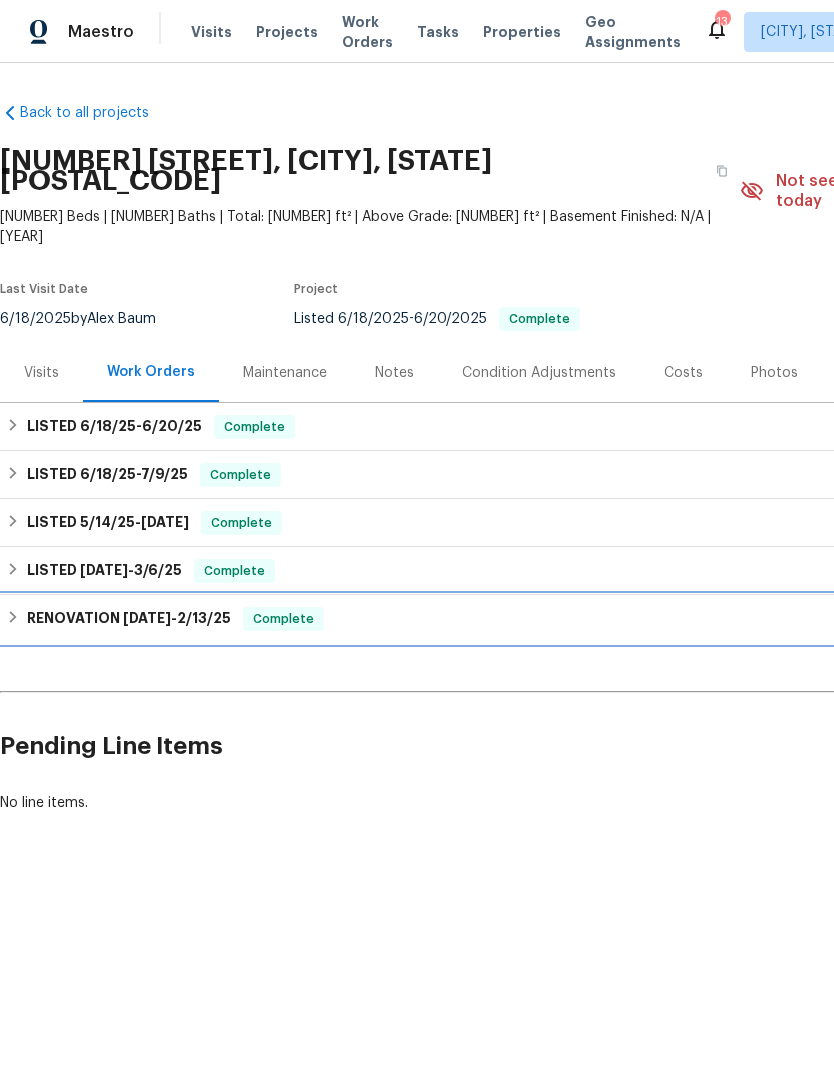 click on "RENOVATION   [DATE]  -  [DATE] Complete" at bounding box center [565, 619] 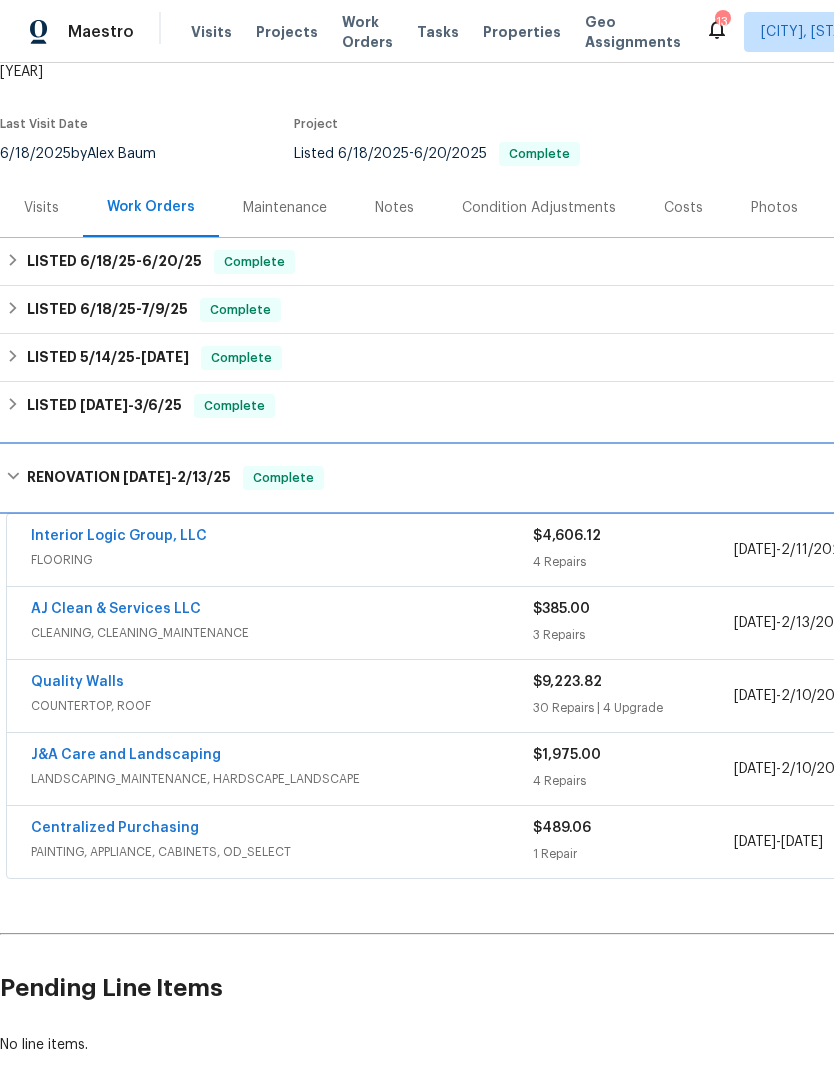 scroll, scrollTop: 165, scrollLeft: 0, axis: vertical 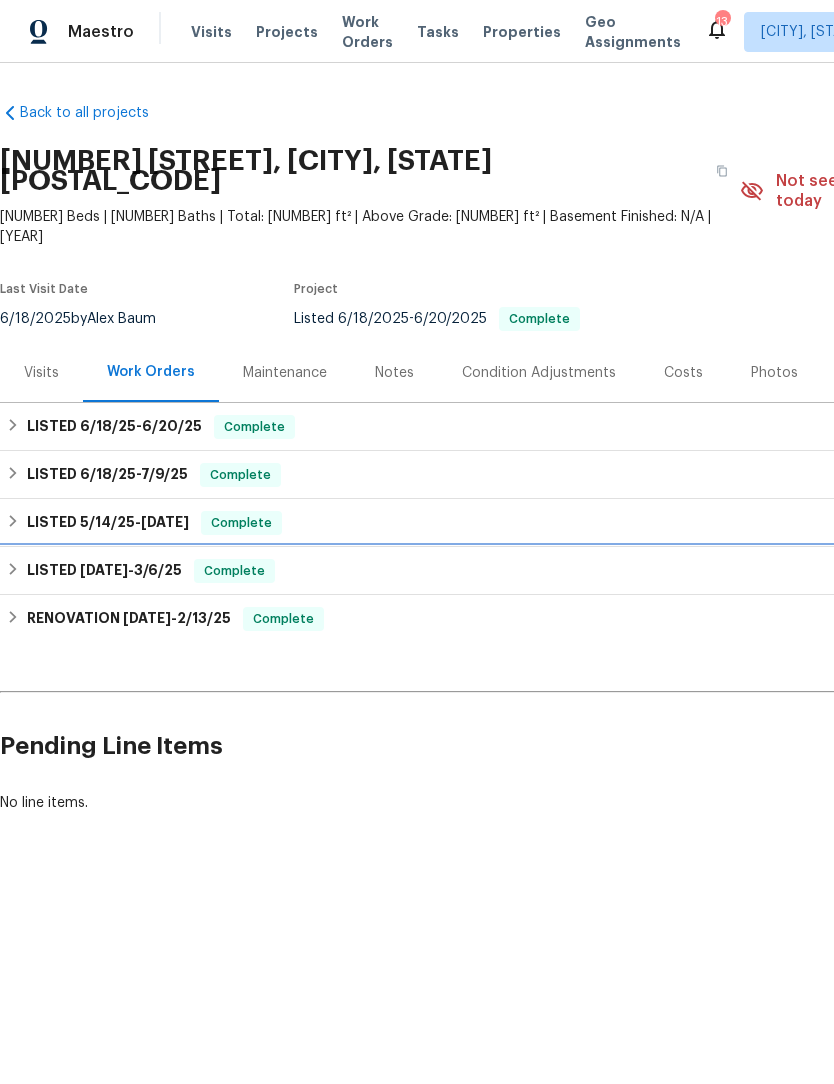 click on "LISTED   [DATE]  -  [DATE] Complete" at bounding box center (565, 571) 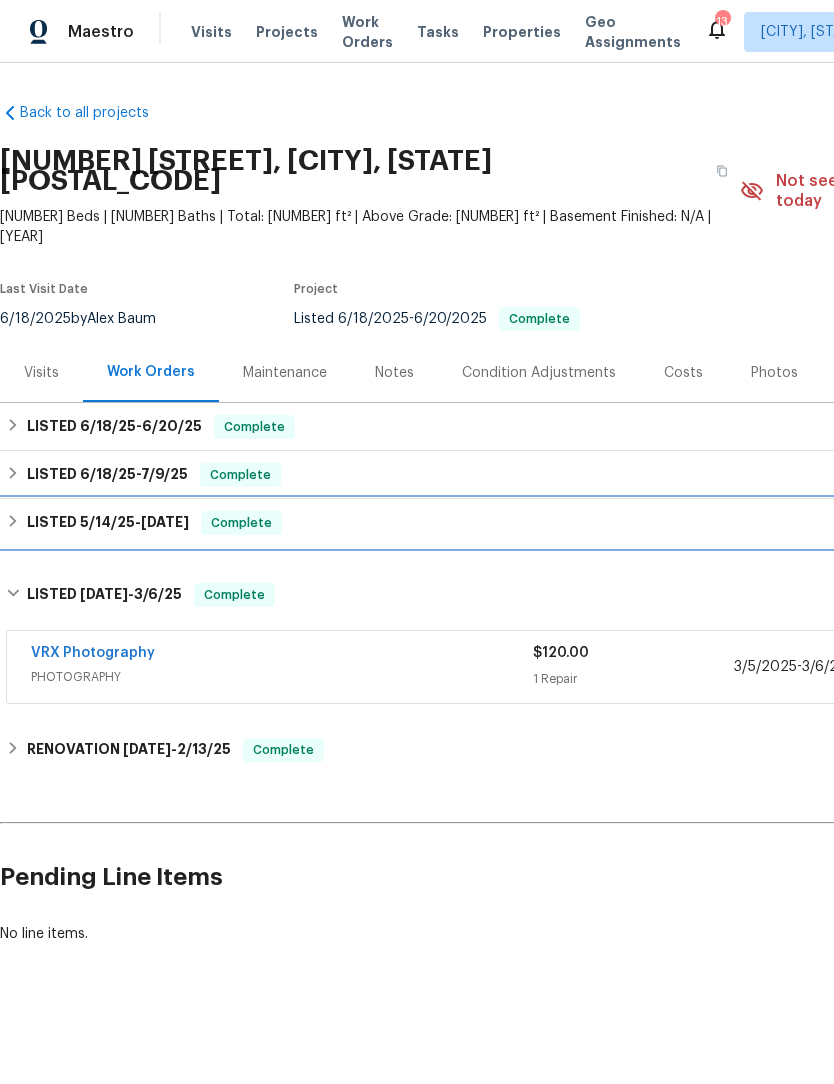 click on "LISTED   [DATE]  -  [DATE] Complete" at bounding box center (565, 523) 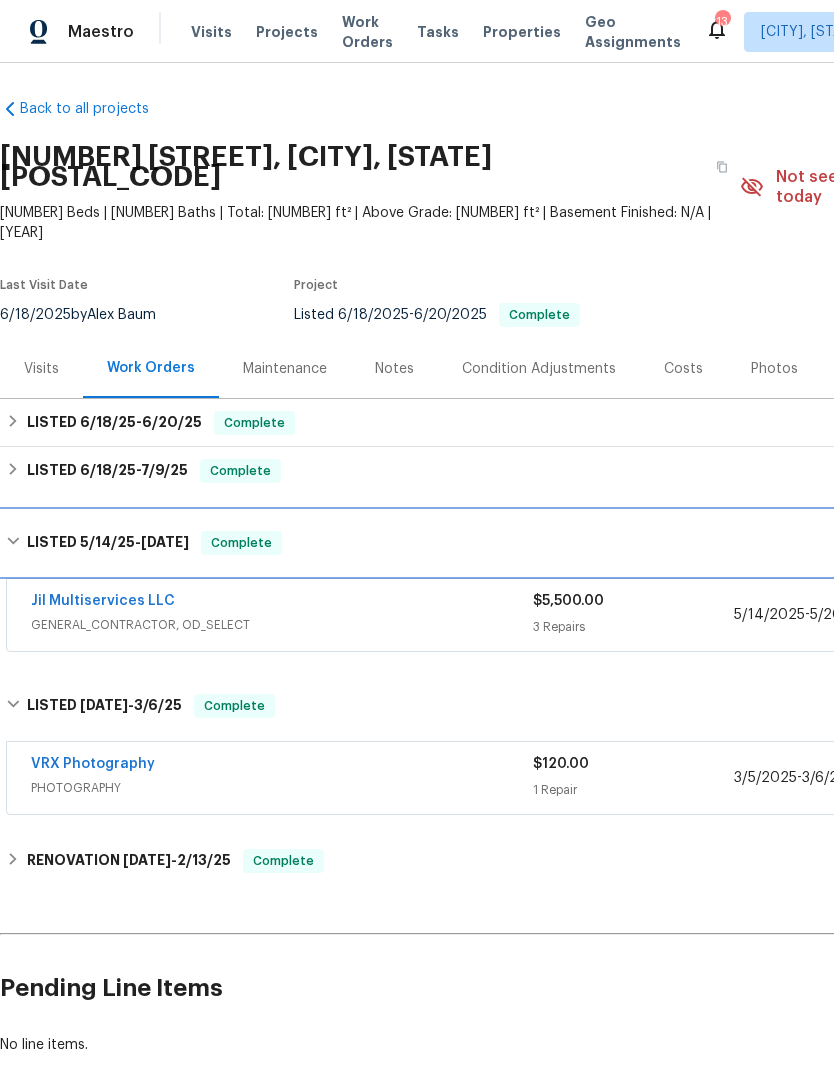 scroll, scrollTop: 4, scrollLeft: 0, axis: vertical 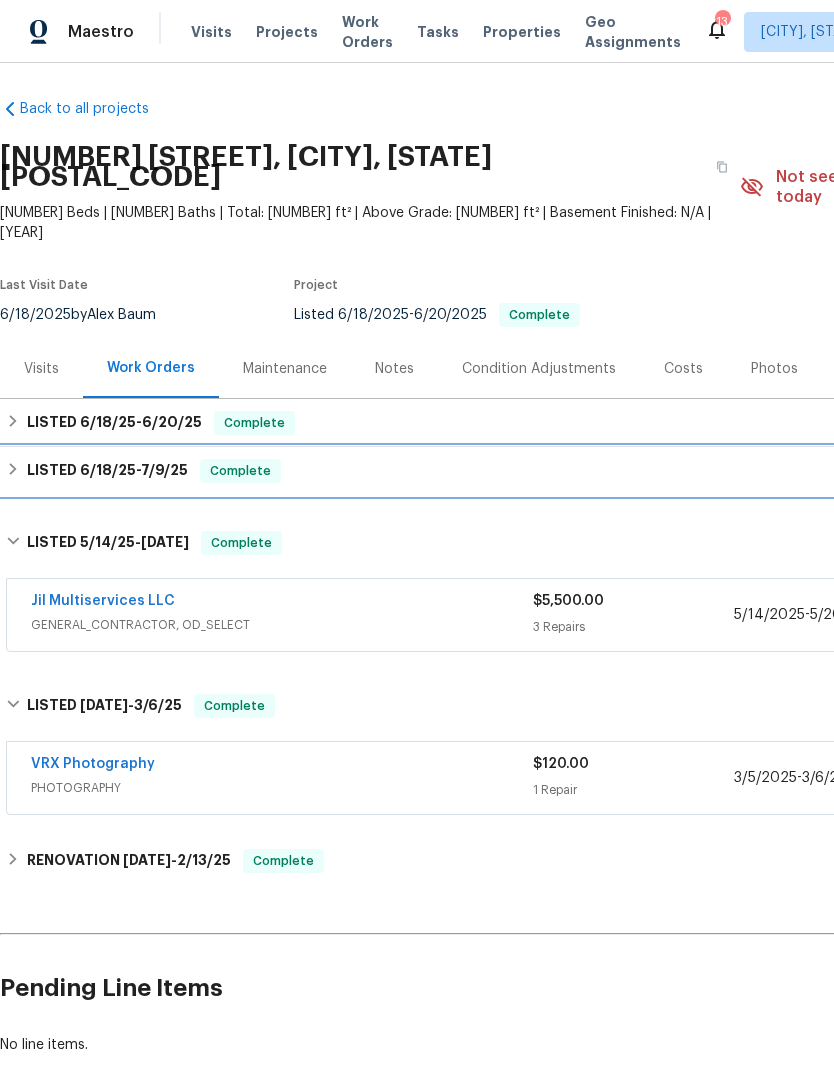 click on "LISTED   [DATE]  -  [DATE] Complete" at bounding box center (565, 471) 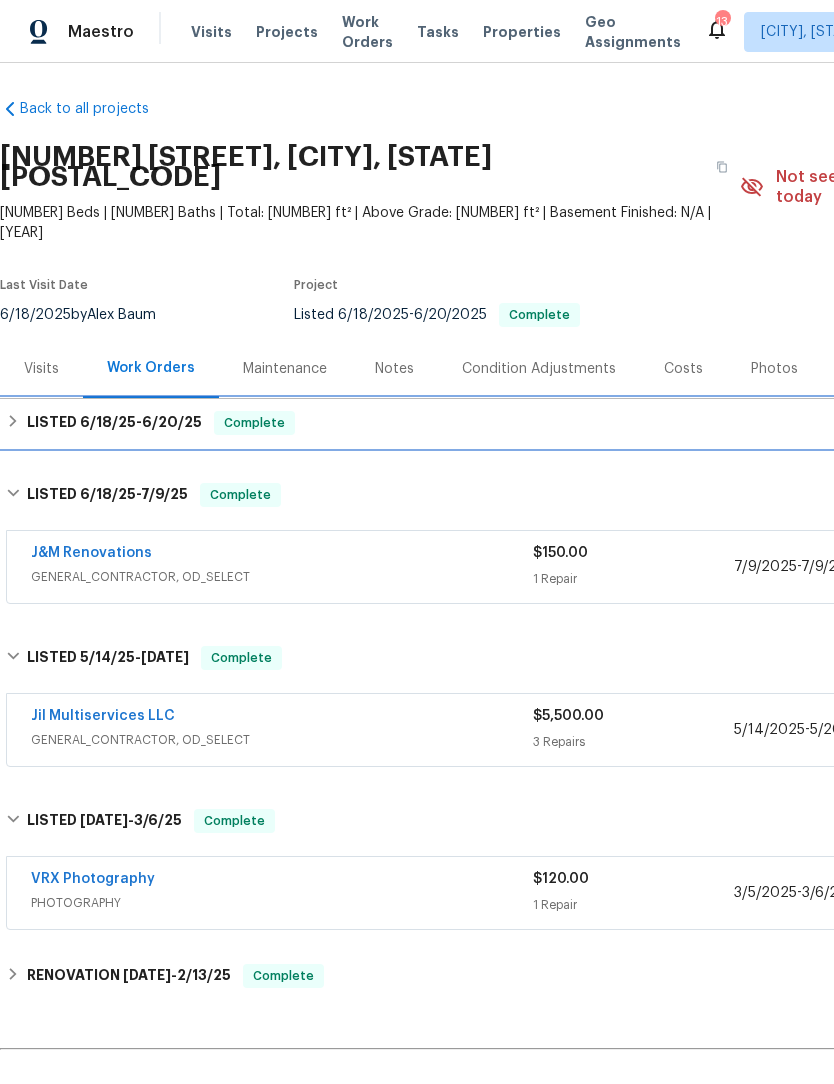 click on "LISTED   [DATE]  -  [DATE] Complete" at bounding box center [565, 423] 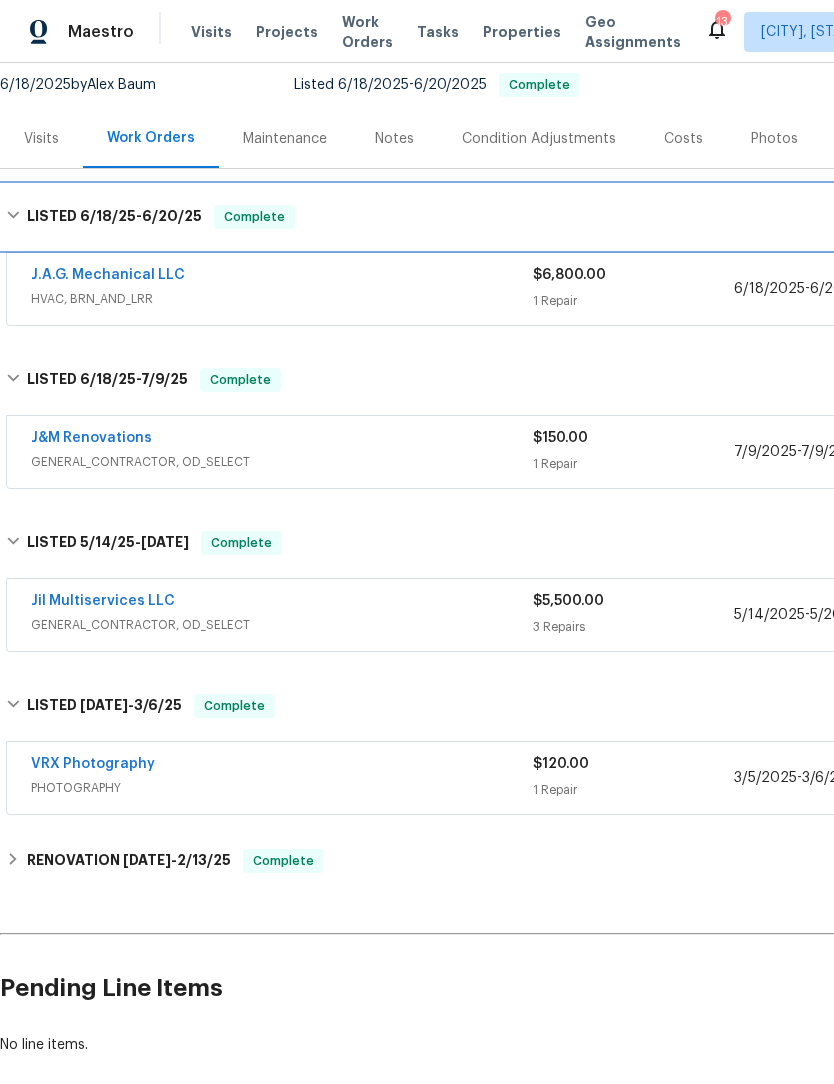 scroll, scrollTop: 234, scrollLeft: 0, axis: vertical 